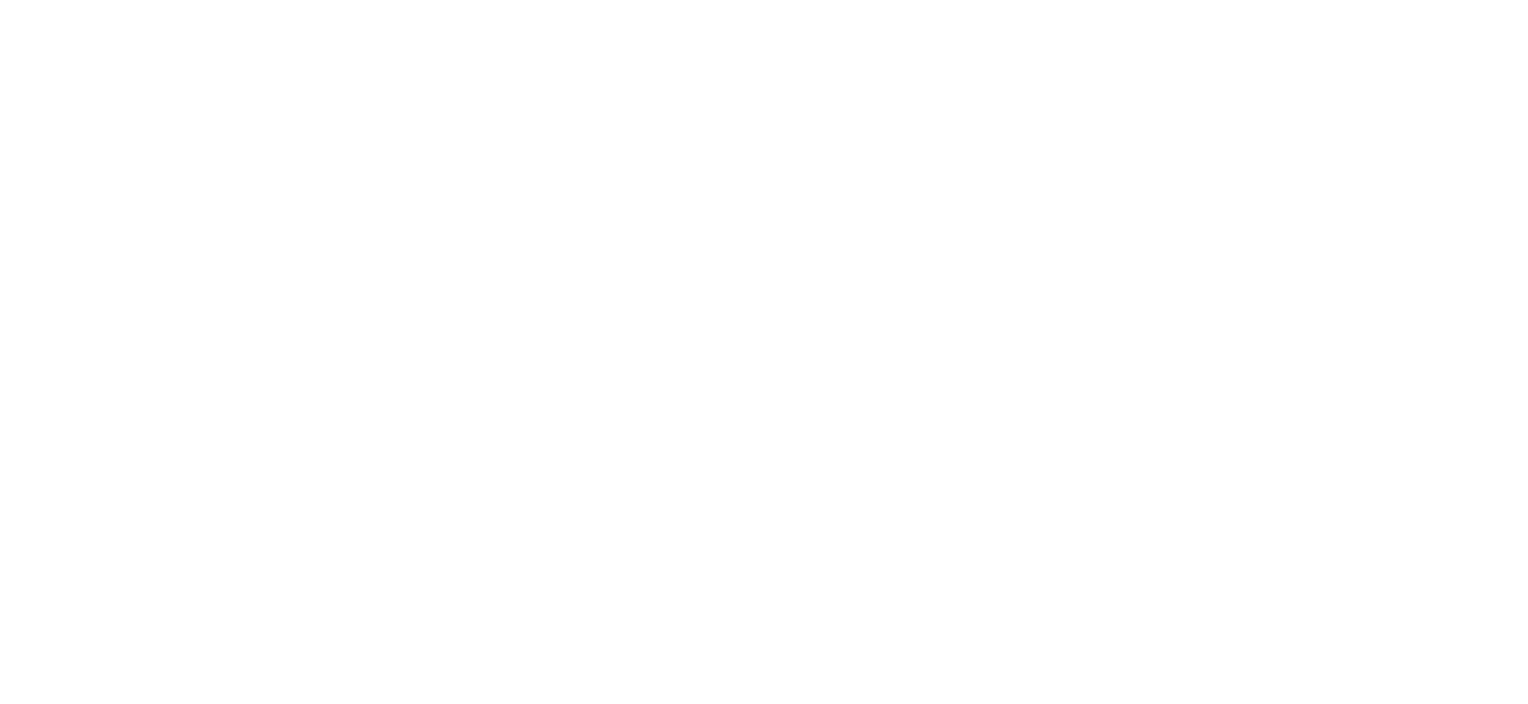 scroll, scrollTop: 0, scrollLeft: 0, axis: both 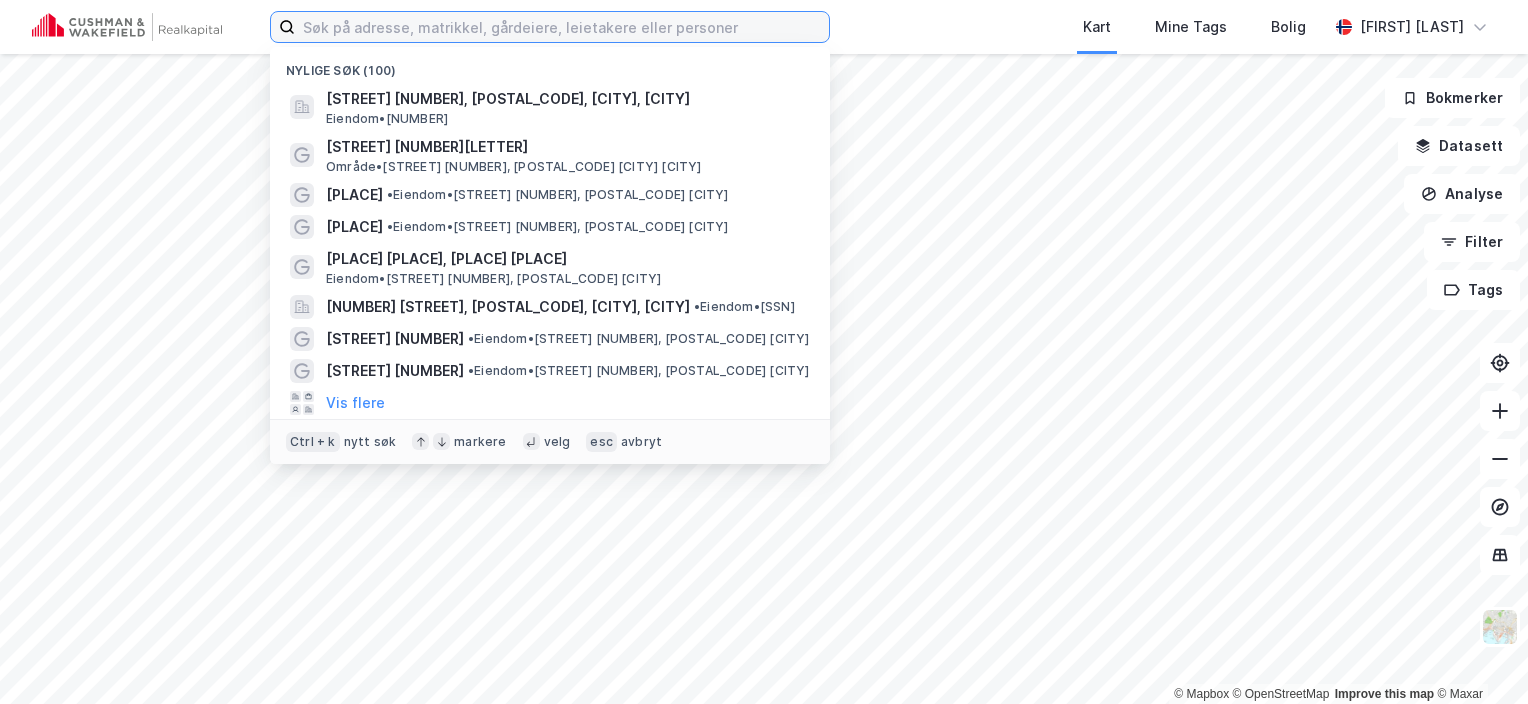 click at bounding box center (562, 27) 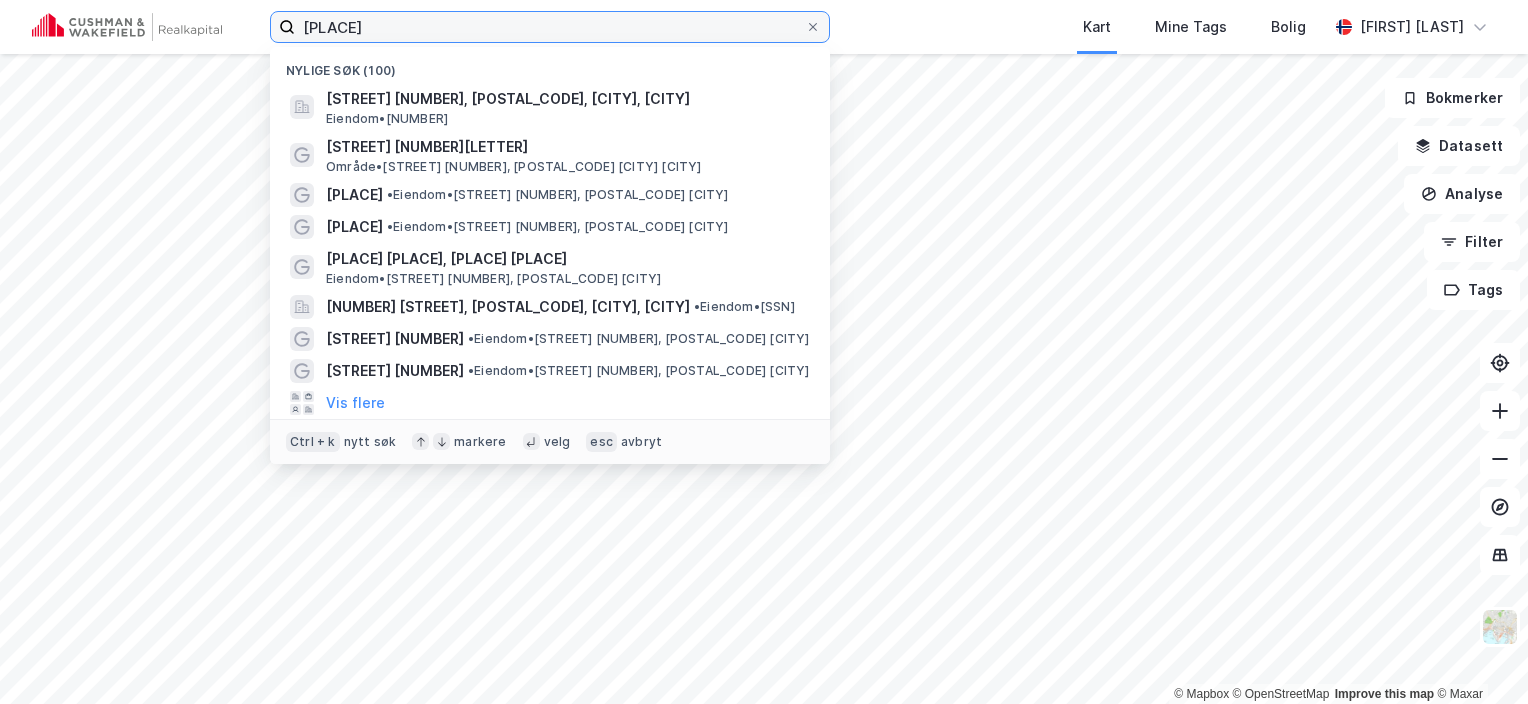 type on "[PLACE]" 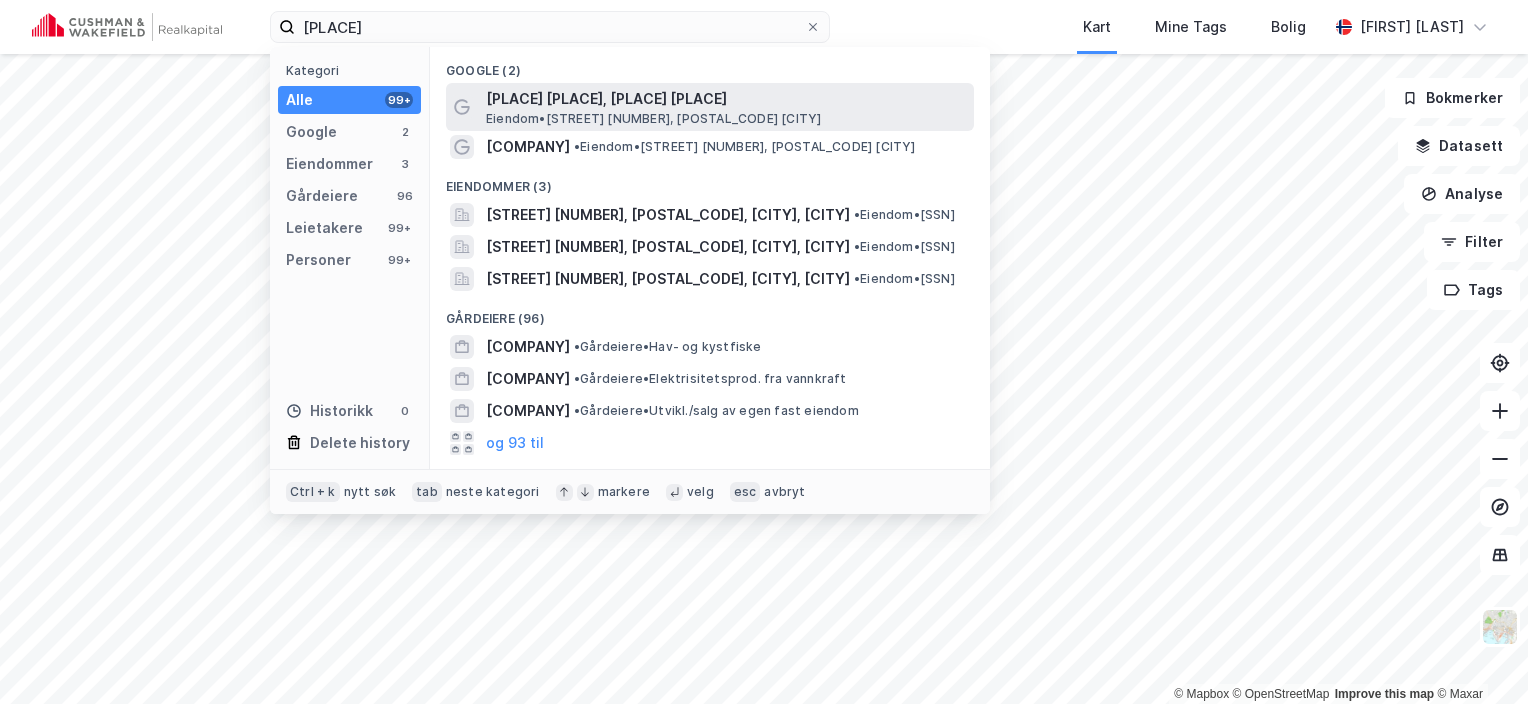 click on "[PLACE] [PLACE], [PLACE] [PLACE]" at bounding box center [726, 99] 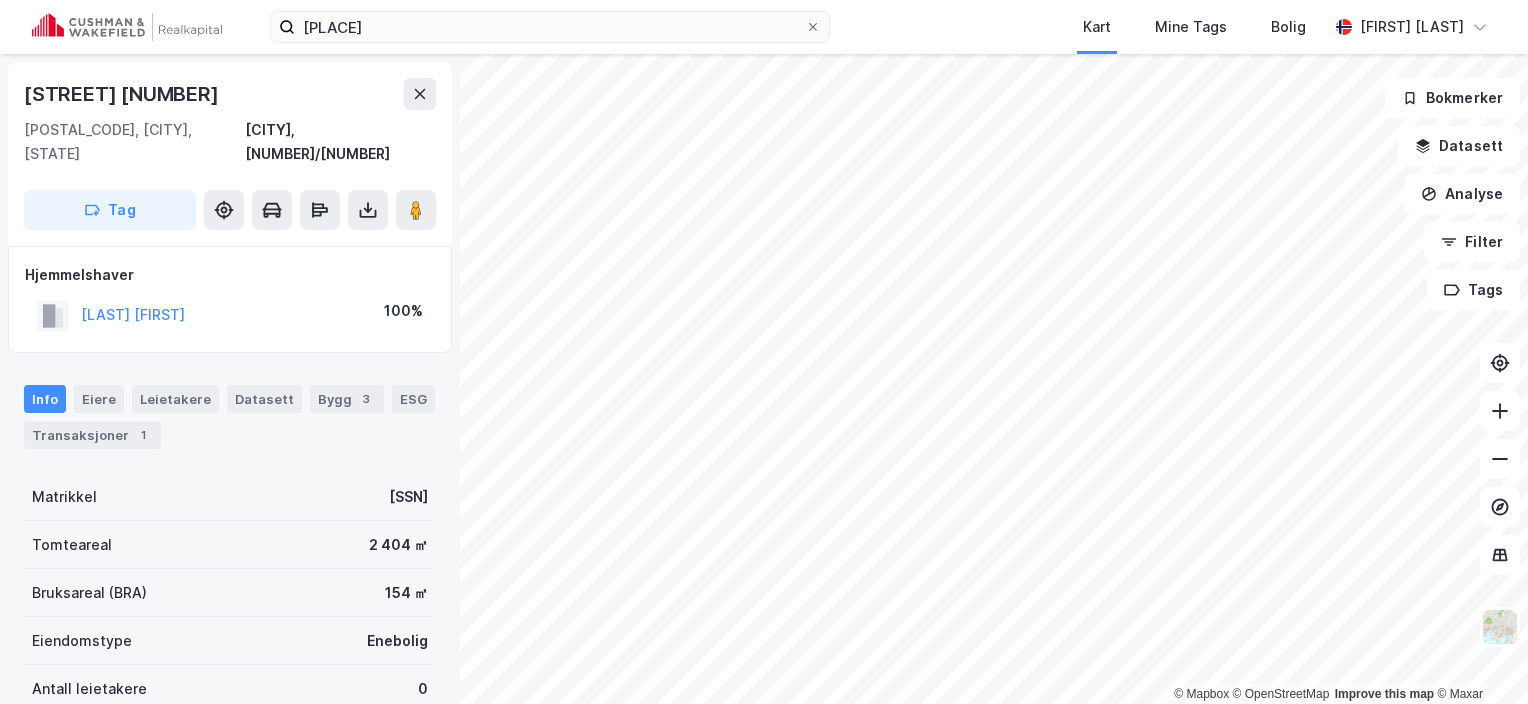 click on "[STREET] [NUMBER] [NUMBER], [CITY], [STATE] [CITY], [NUMBER]/[NUMBER] [TAG] [HOMEOWNER] [PERCENTAGE] [INFO] [OWNERS] [TENANTS] [DATASET] [BUILDINGS] [TRANSACTIONS] [PROPERTY_REGISTRY] [SSN] [LAND_AREA] [FLOOR_AREA] [PROPERTY_TYPE] [NUMBER_OF_TENANTS] [POINT_RENTAL] [LEASEHOLD] [REGISTERED] [GEO_INSIGHT] [ENVIRONMENTAL_STATUS] [BOOKMARKS] [DATASET] [ANALYSIS] [FILTER] [TAGS]" at bounding box center [764, 352] 